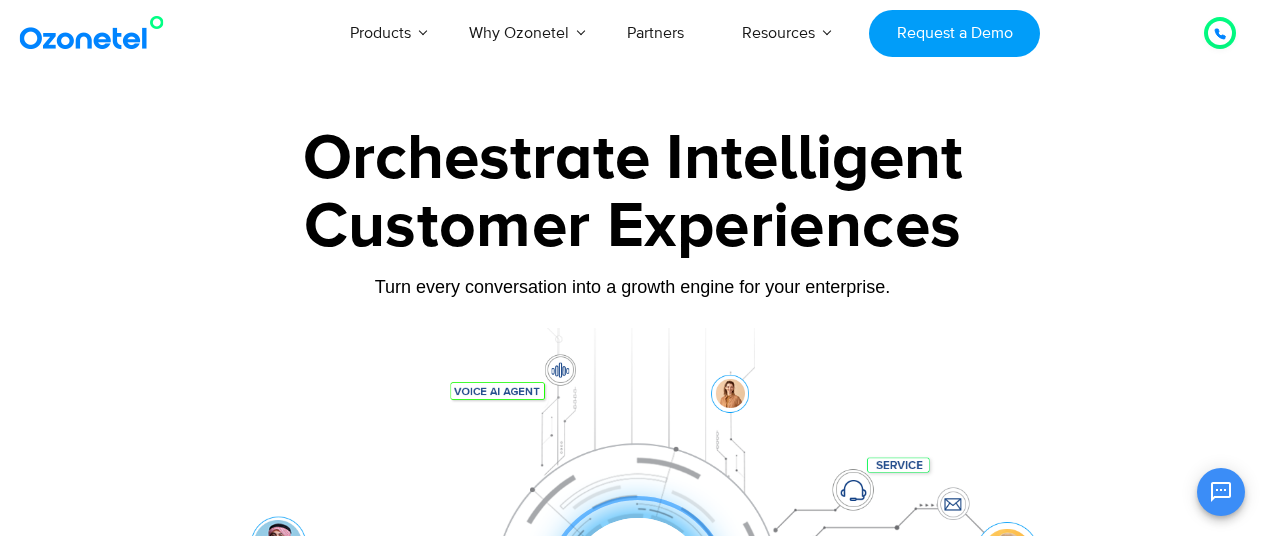 scroll, scrollTop: 0, scrollLeft: 0, axis: both 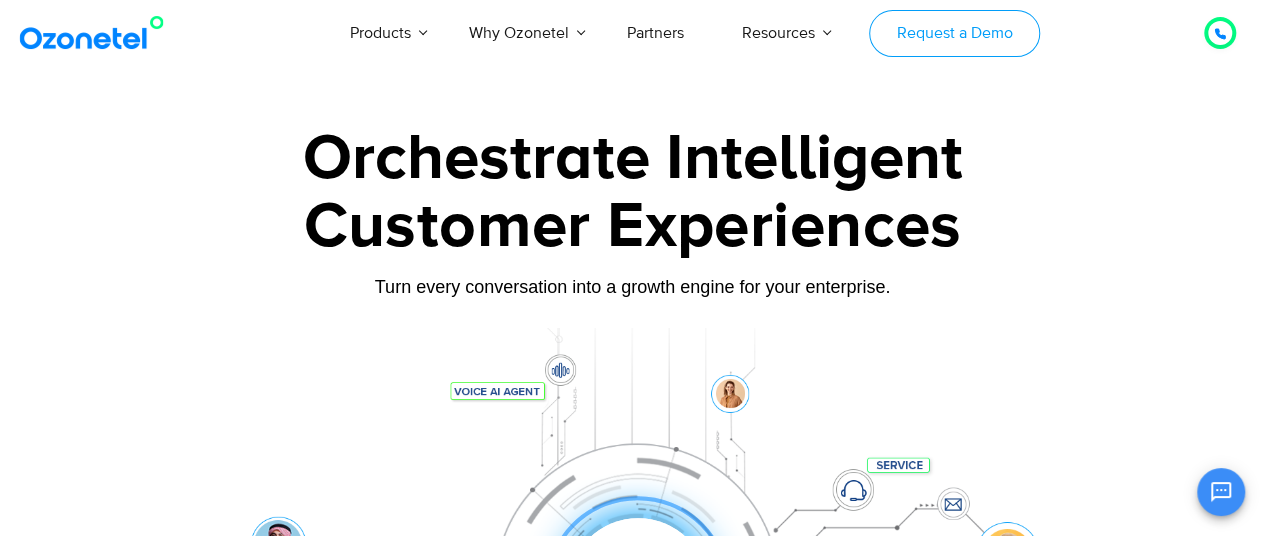 click on "Request a Demo" at bounding box center (954, 33) 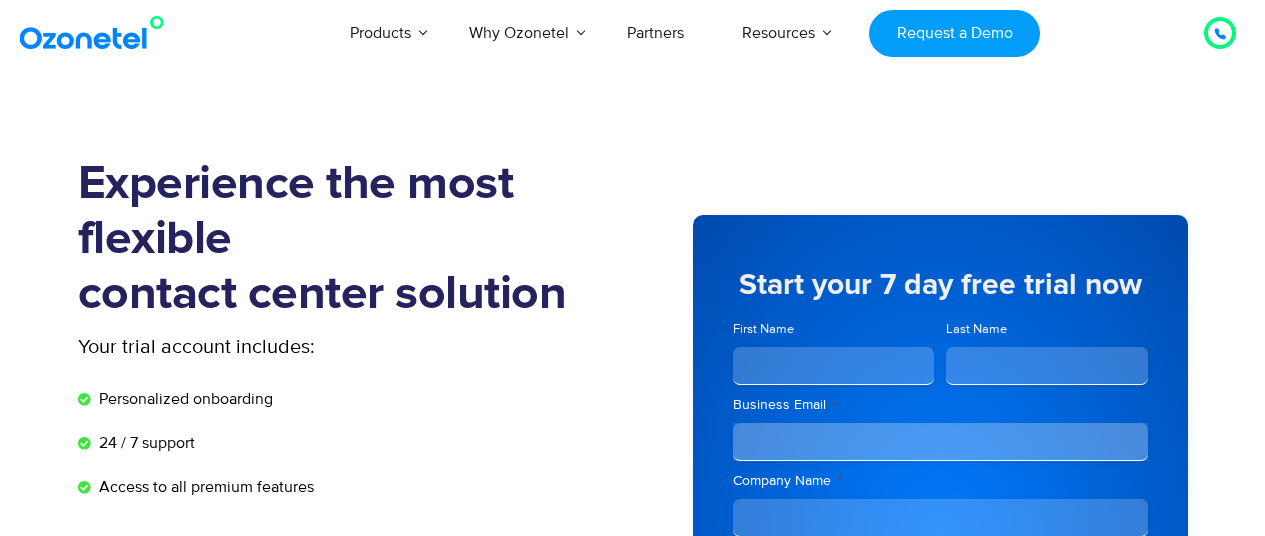 scroll, scrollTop: 0, scrollLeft: 0, axis: both 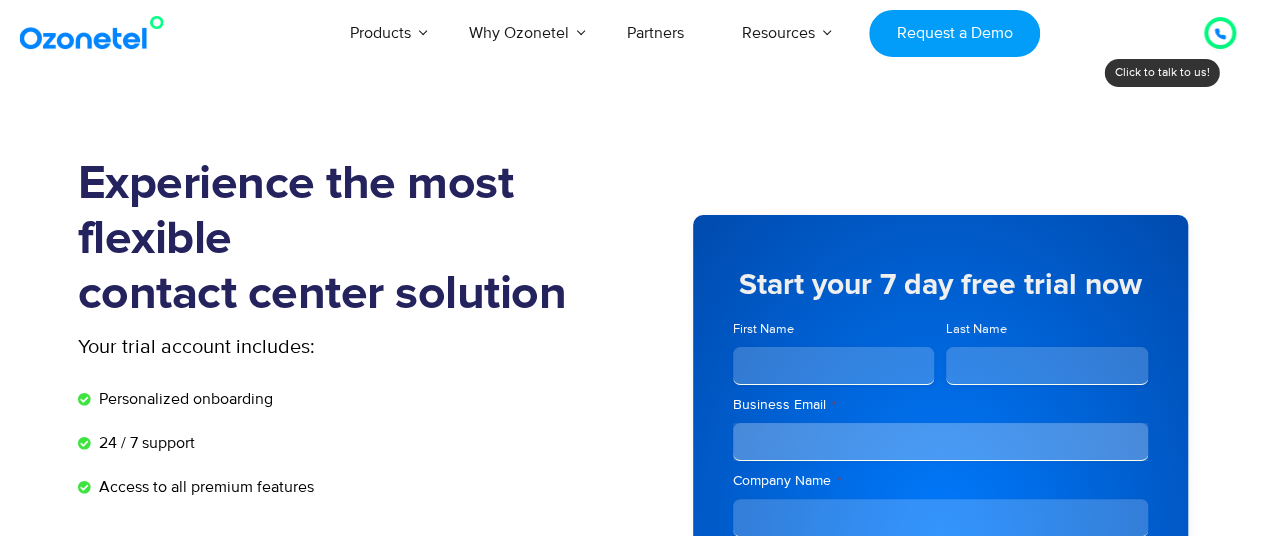 click on "Request a Demo" at bounding box center (954, 33) 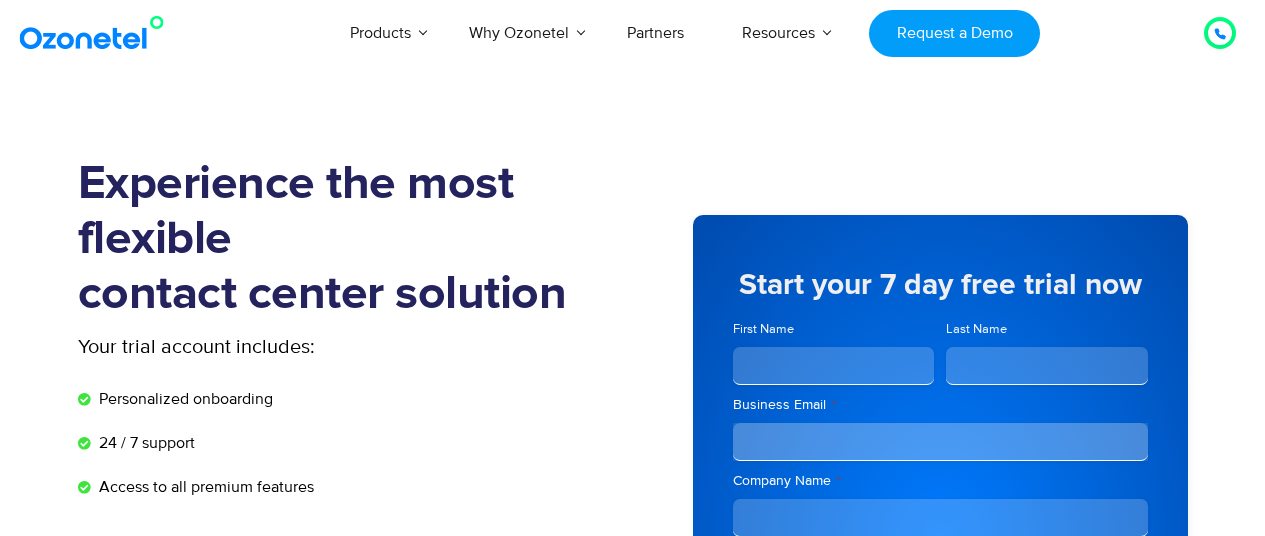 scroll, scrollTop: 0, scrollLeft: 0, axis: both 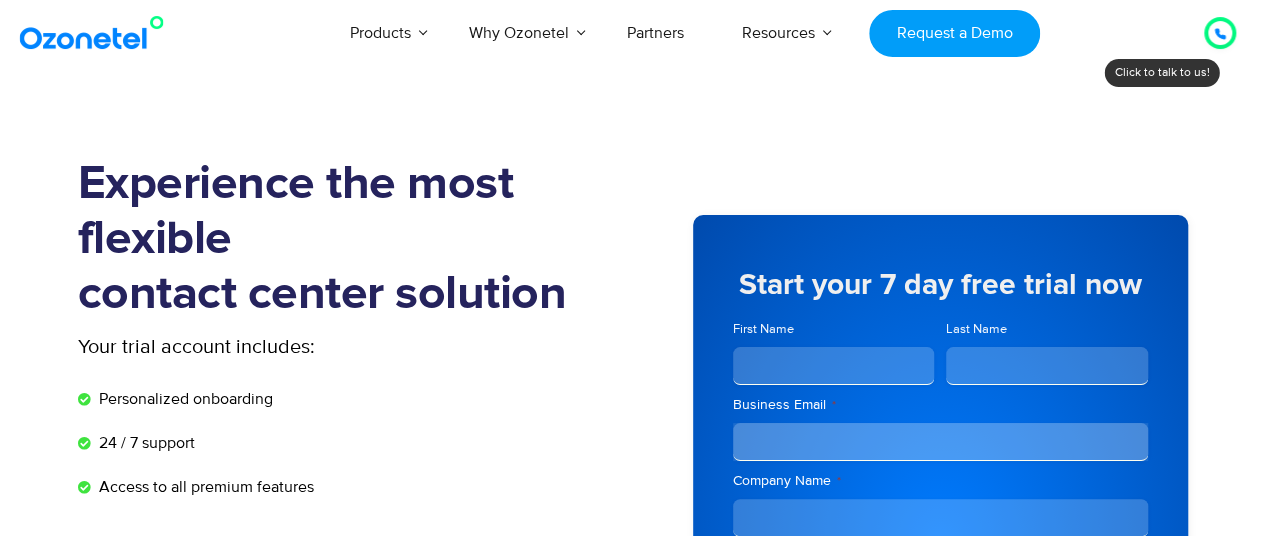 click at bounding box center (1220, 33) 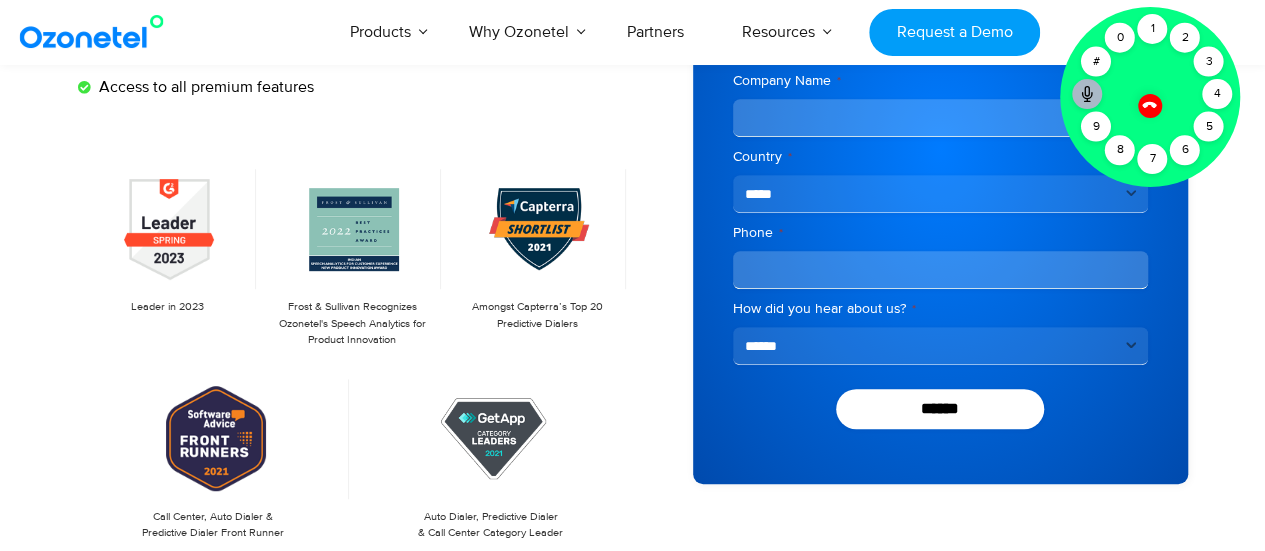 scroll, scrollTop: 500, scrollLeft: 0, axis: vertical 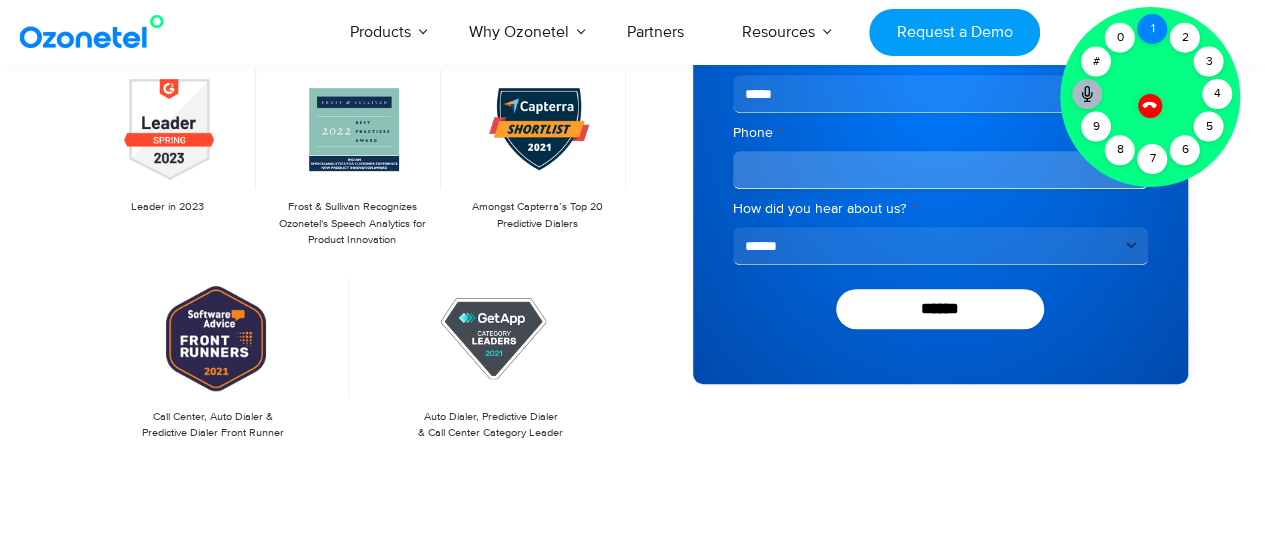 click on "1" at bounding box center (1152, 29) 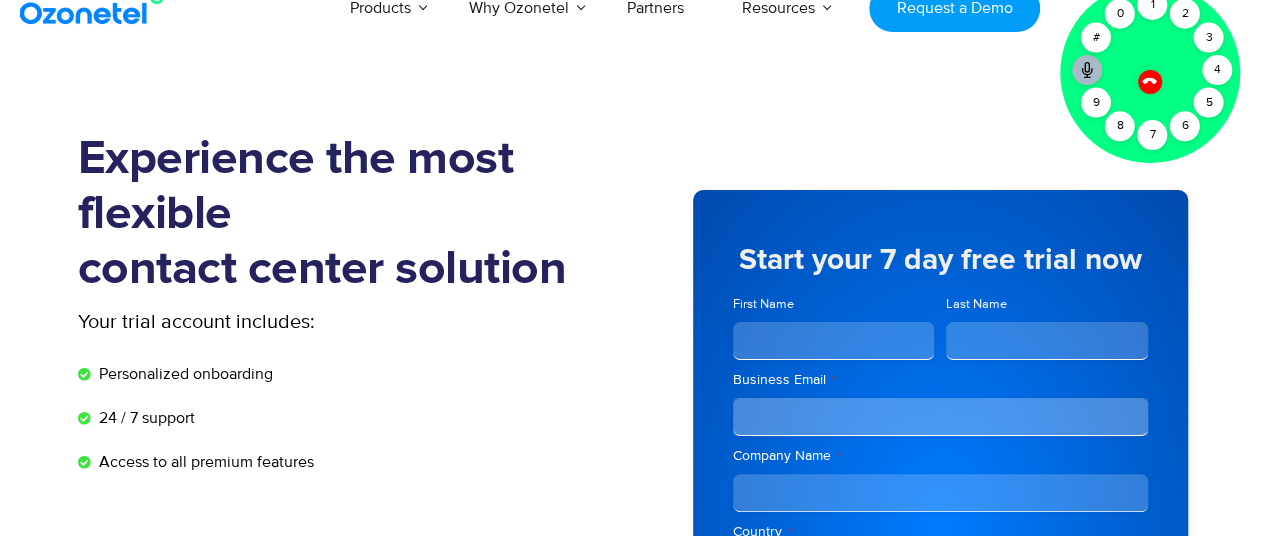 scroll, scrollTop: 0, scrollLeft: 0, axis: both 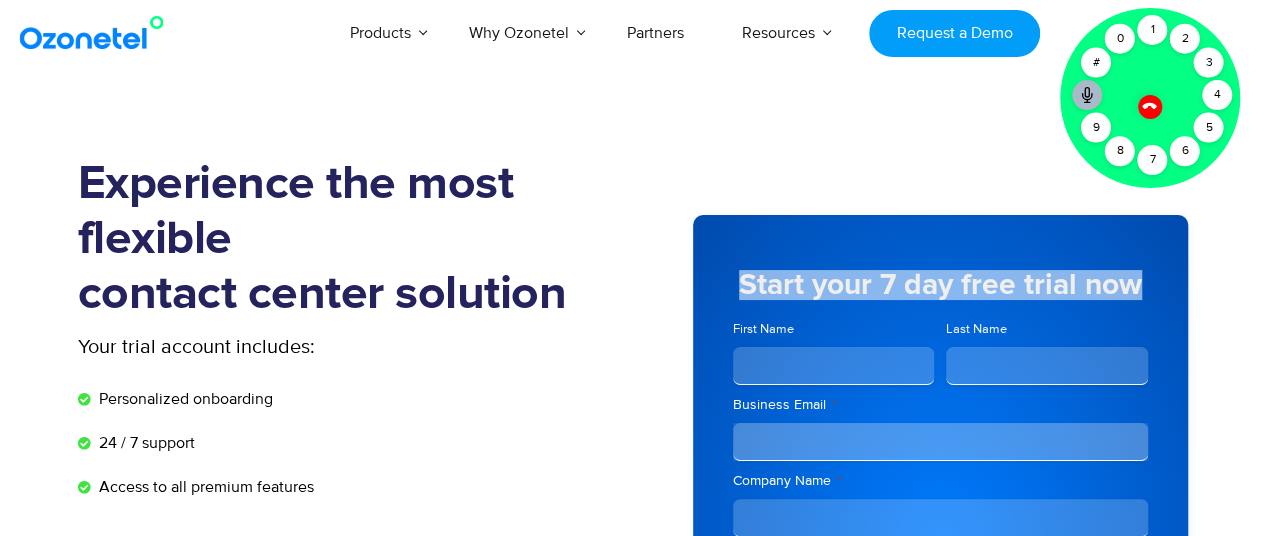 drag, startPoint x: 741, startPoint y: 281, endPoint x: 1139, endPoint y: 275, distance: 398.04523 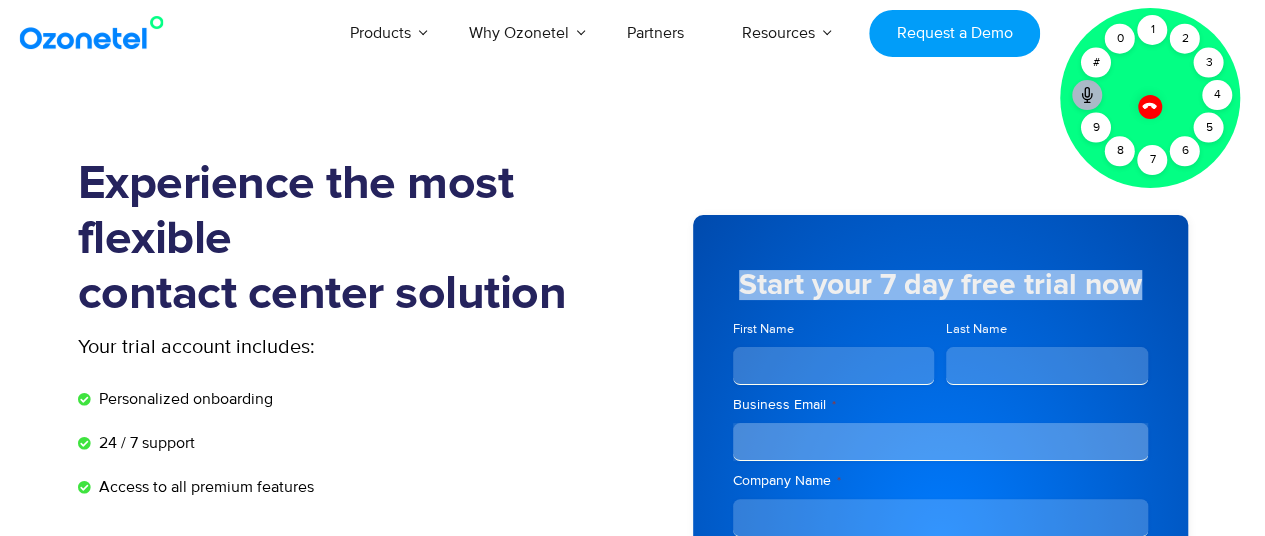 click on "Start your 7 day free trial now" at bounding box center (940, 285) 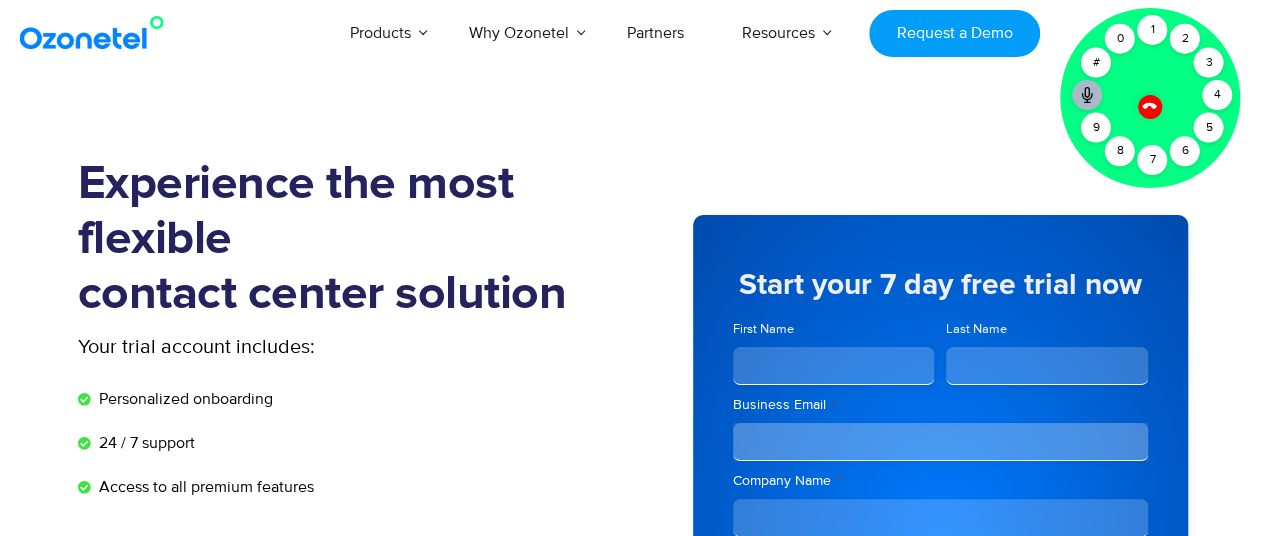click on "Start your 7 day free trial now" at bounding box center [940, 285] 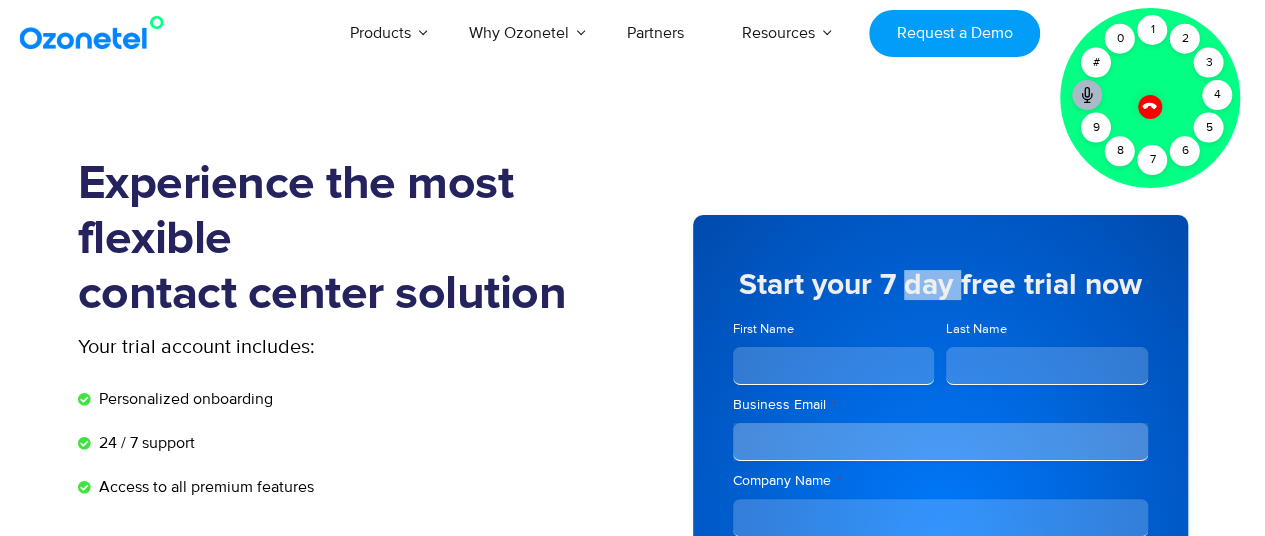 click on "Start your 7 day free trial now" at bounding box center [940, 285] 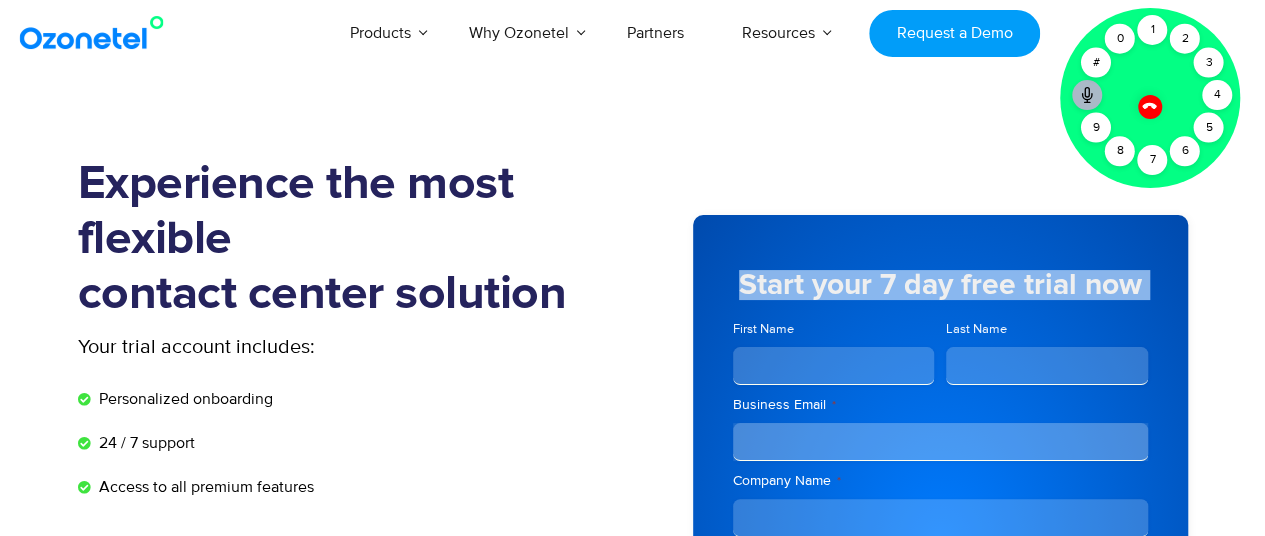 click on "Start your 7 day free trial now" at bounding box center [940, 285] 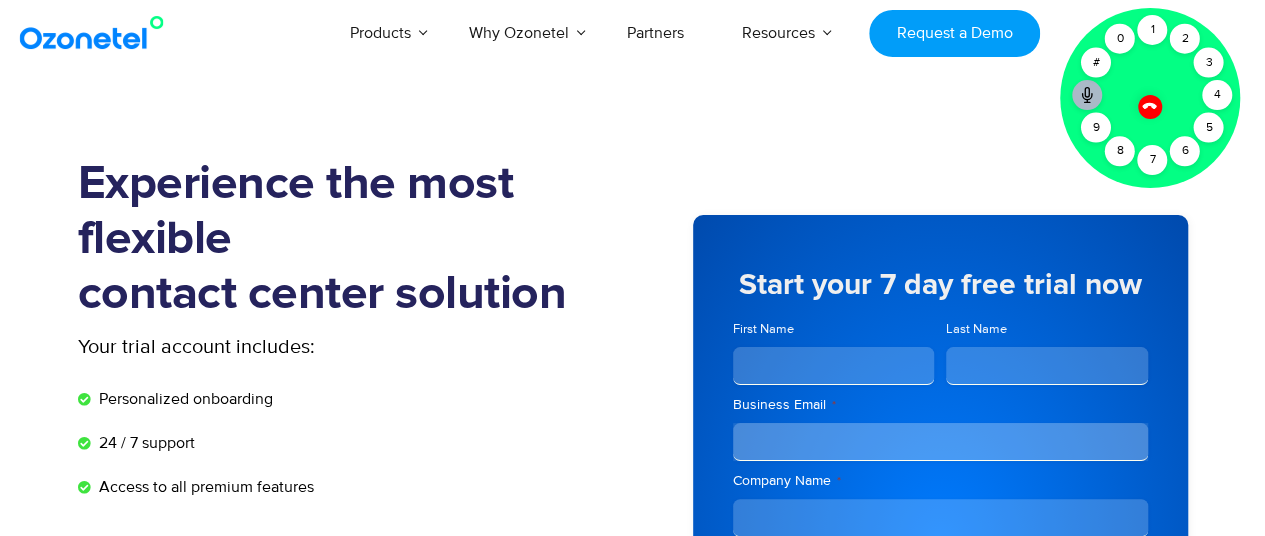 click on "Start your 7 day free trial now" at bounding box center (940, 285) 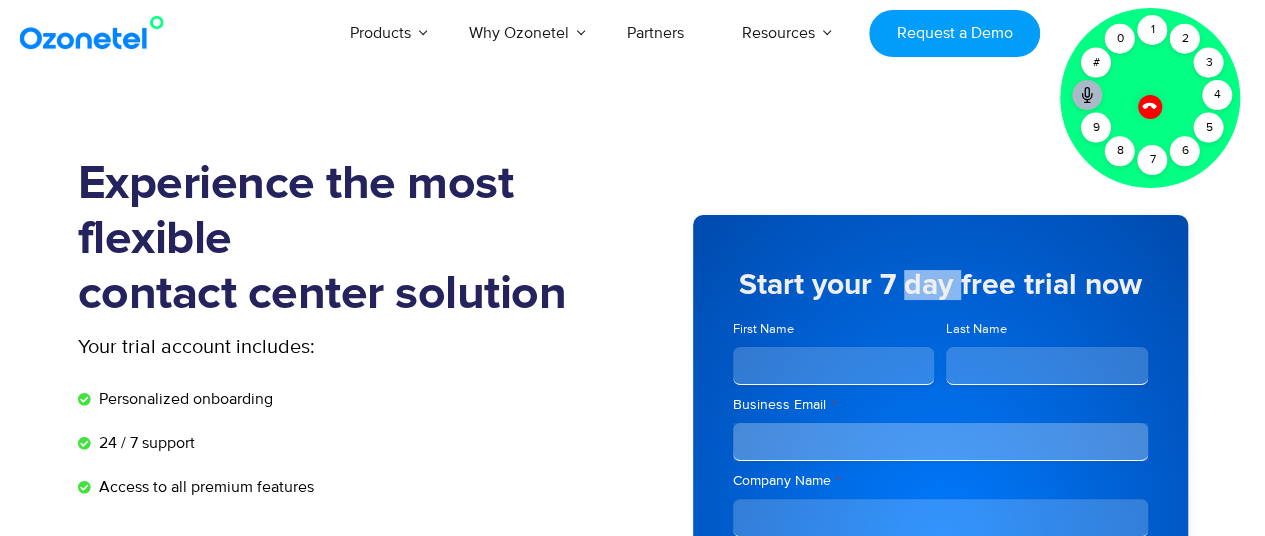 click on "Start your 7 day free trial now" at bounding box center [940, 285] 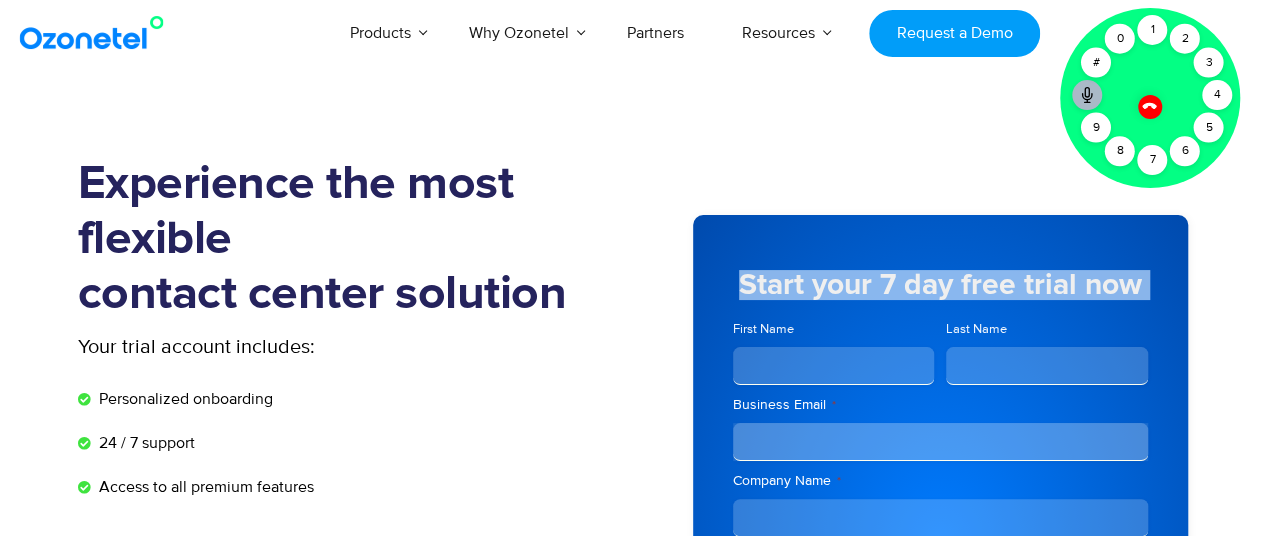 click on "Start your 7 day free trial now" at bounding box center [940, 285] 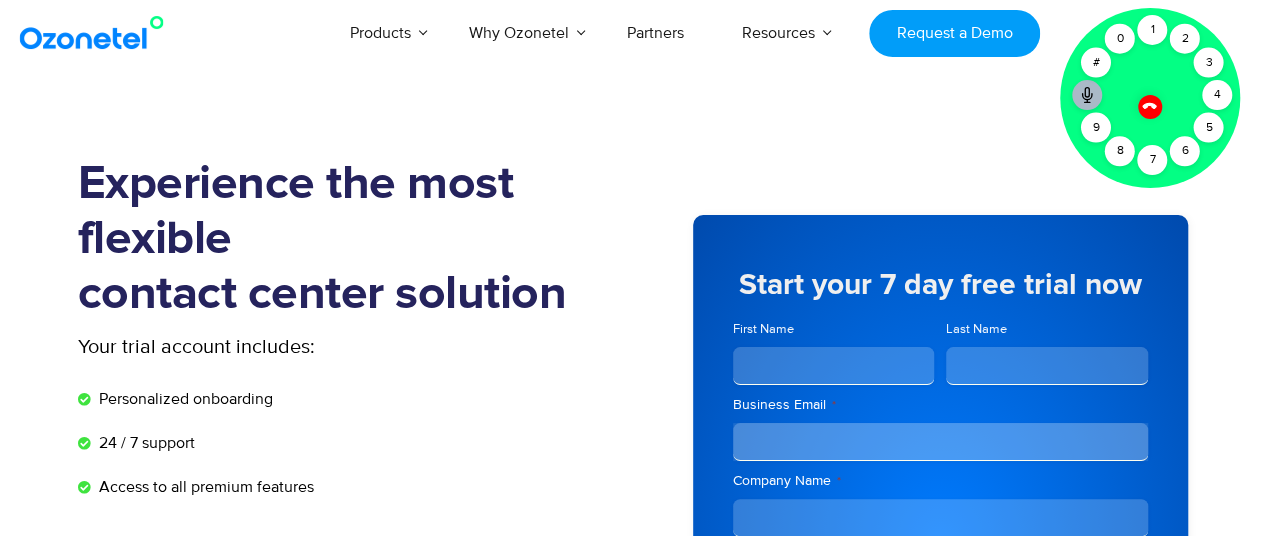 click on "First Name" at bounding box center [834, 329] 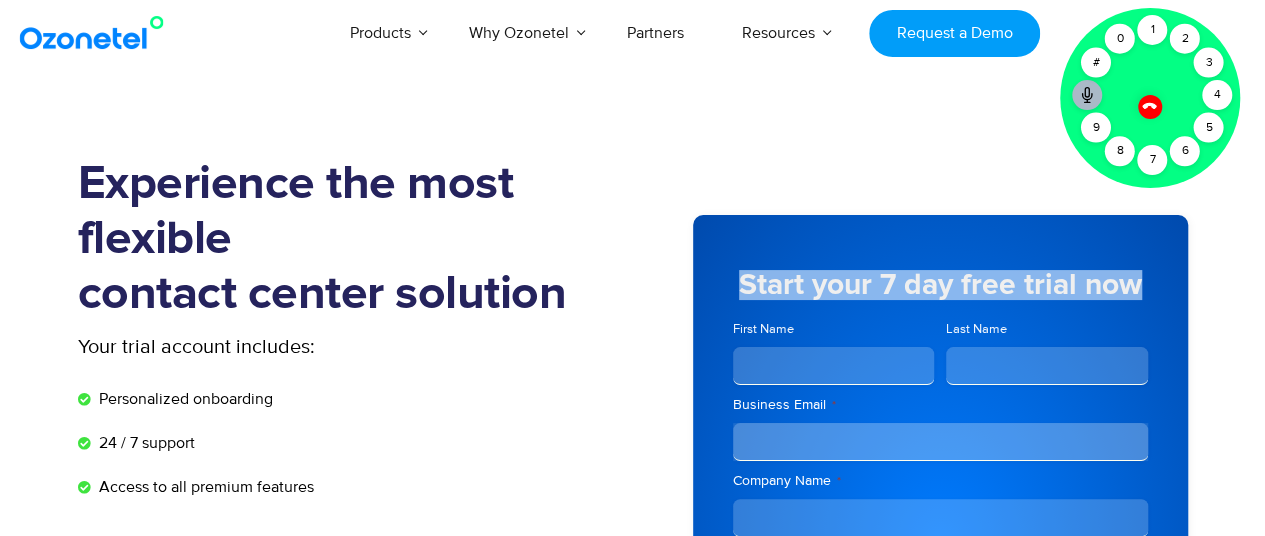 drag, startPoint x: 742, startPoint y: 288, endPoint x: 1138, endPoint y: 285, distance: 396.01135 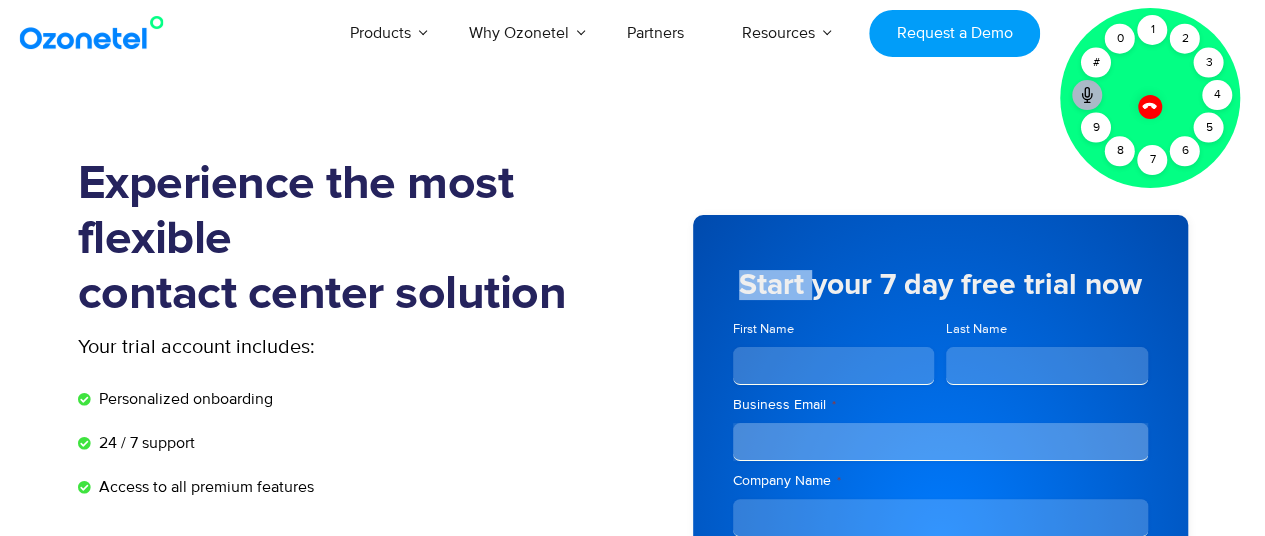 click on "Start your 7 day free trial now" at bounding box center (940, 285) 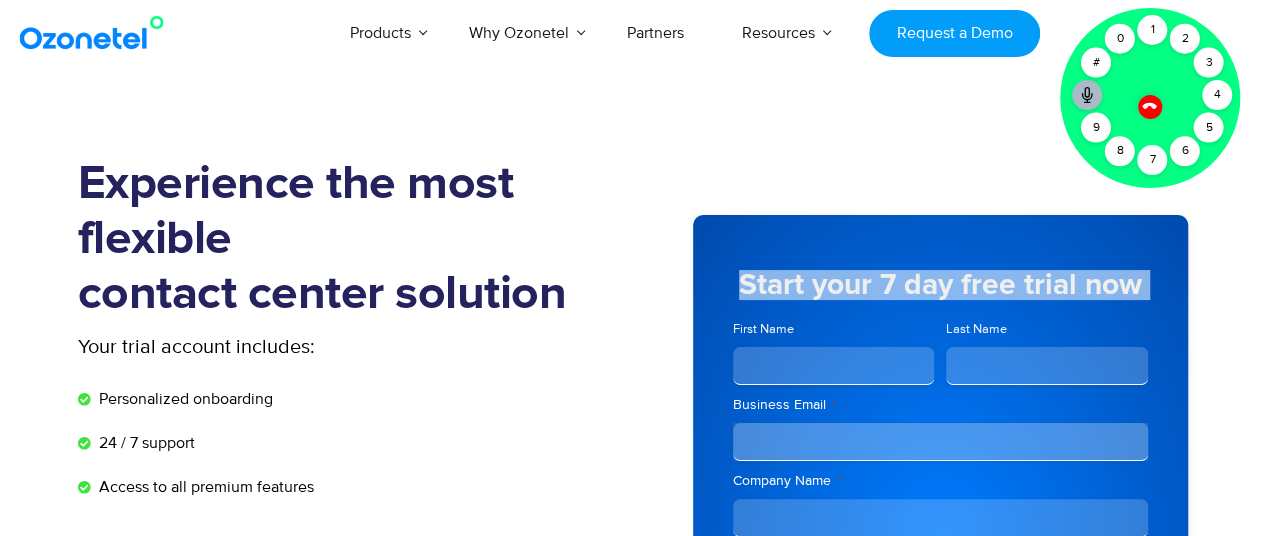 click on "Start your 7 day free trial now" at bounding box center (940, 285) 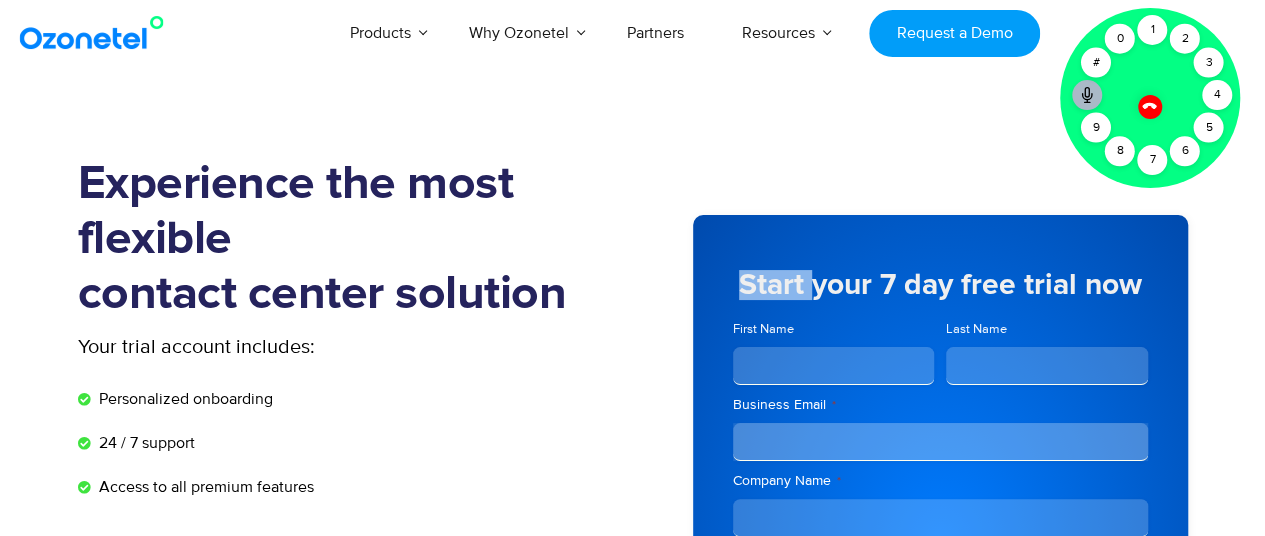 click on "Start your 7 day free trial now" at bounding box center [940, 285] 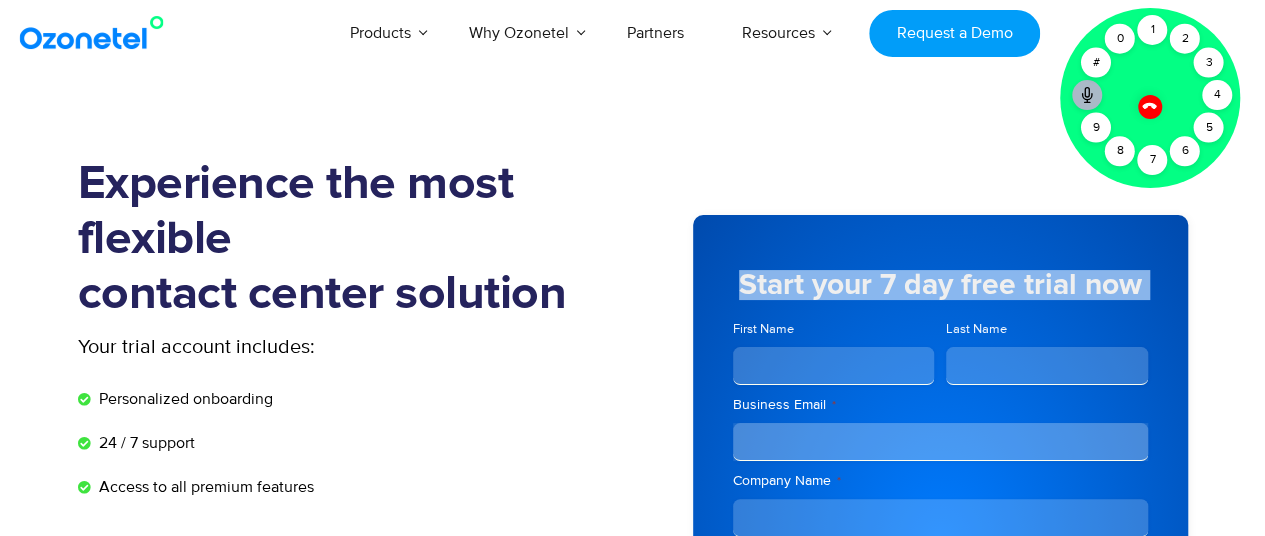 click on "Start your 7 day free trial now" at bounding box center (940, 285) 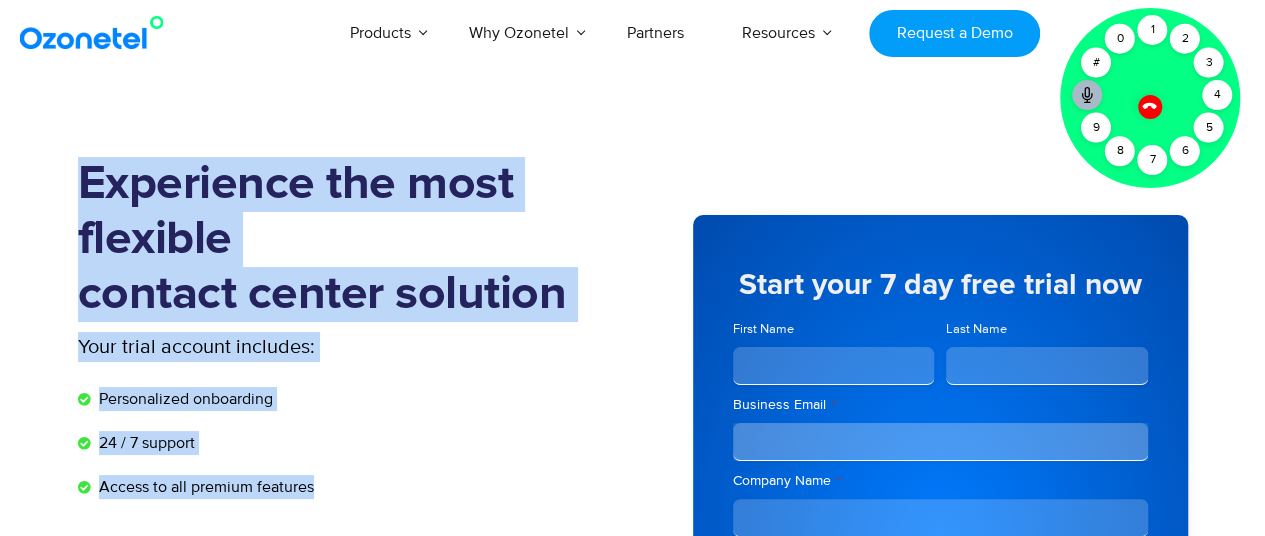 drag, startPoint x: 86, startPoint y: 189, endPoint x: 593, endPoint y: 498, distance: 593.7424 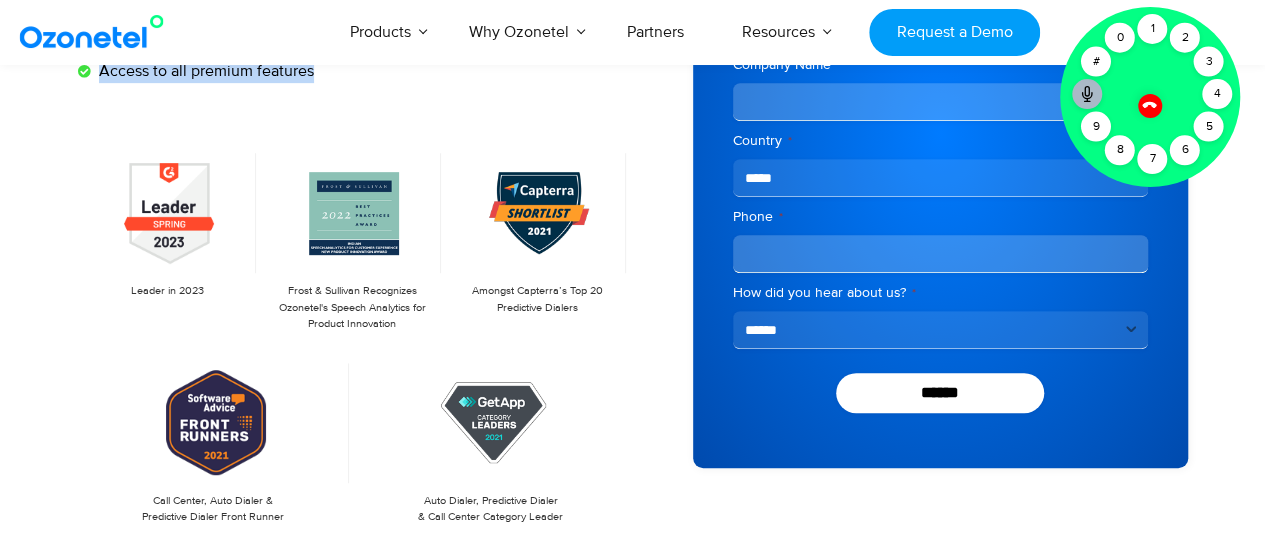 scroll, scrollTop: 500, scrollLeft: 0, axis: vertical 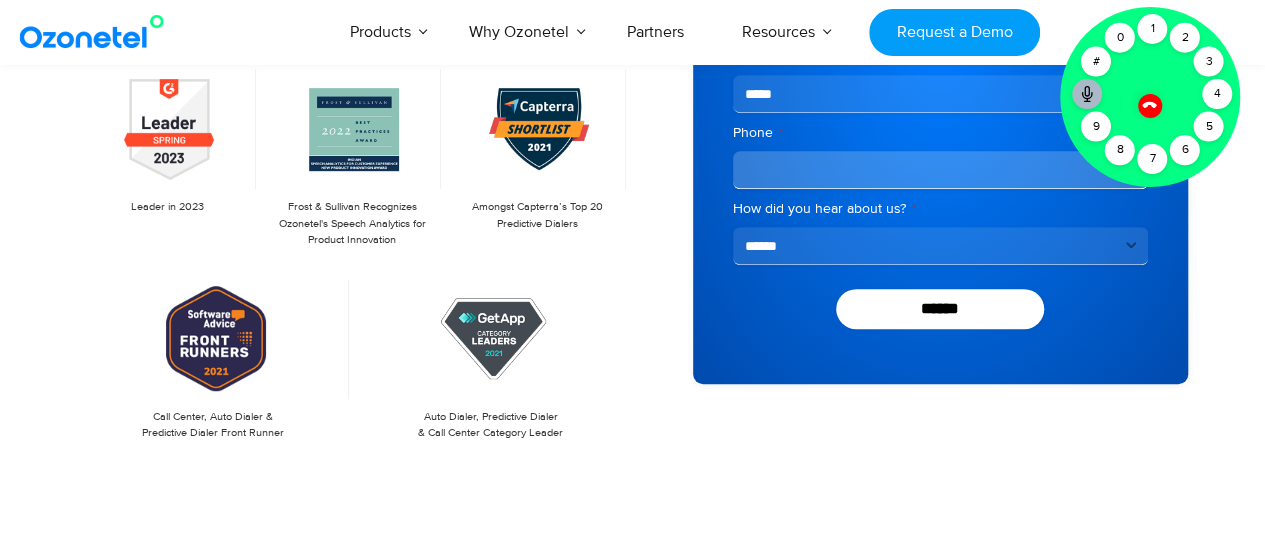 click at bounding box center (1149, 105) 